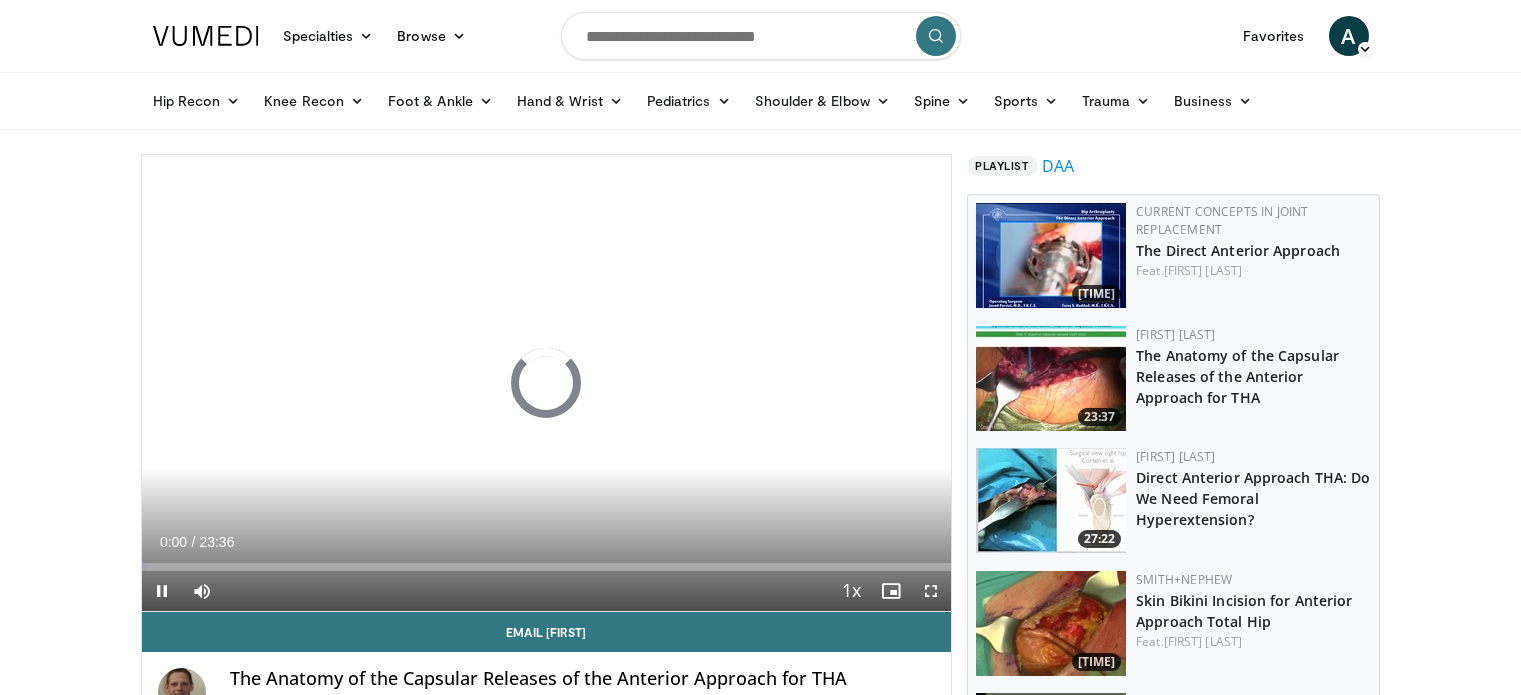 scroll, scrollTop: 0, scrollLeft: 0, axis: both 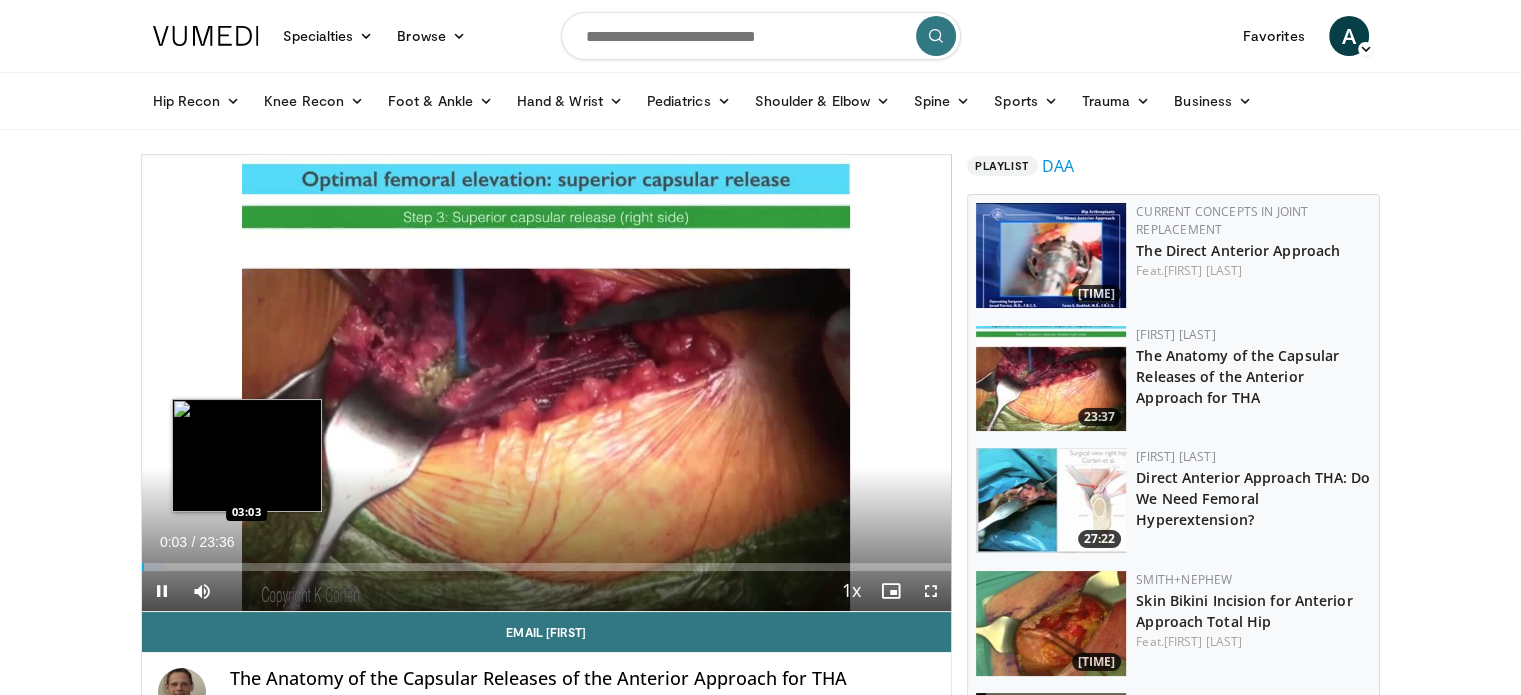 click on "Loaded :  2.82% 00:03 03:03" at bounding box center (547, 567) 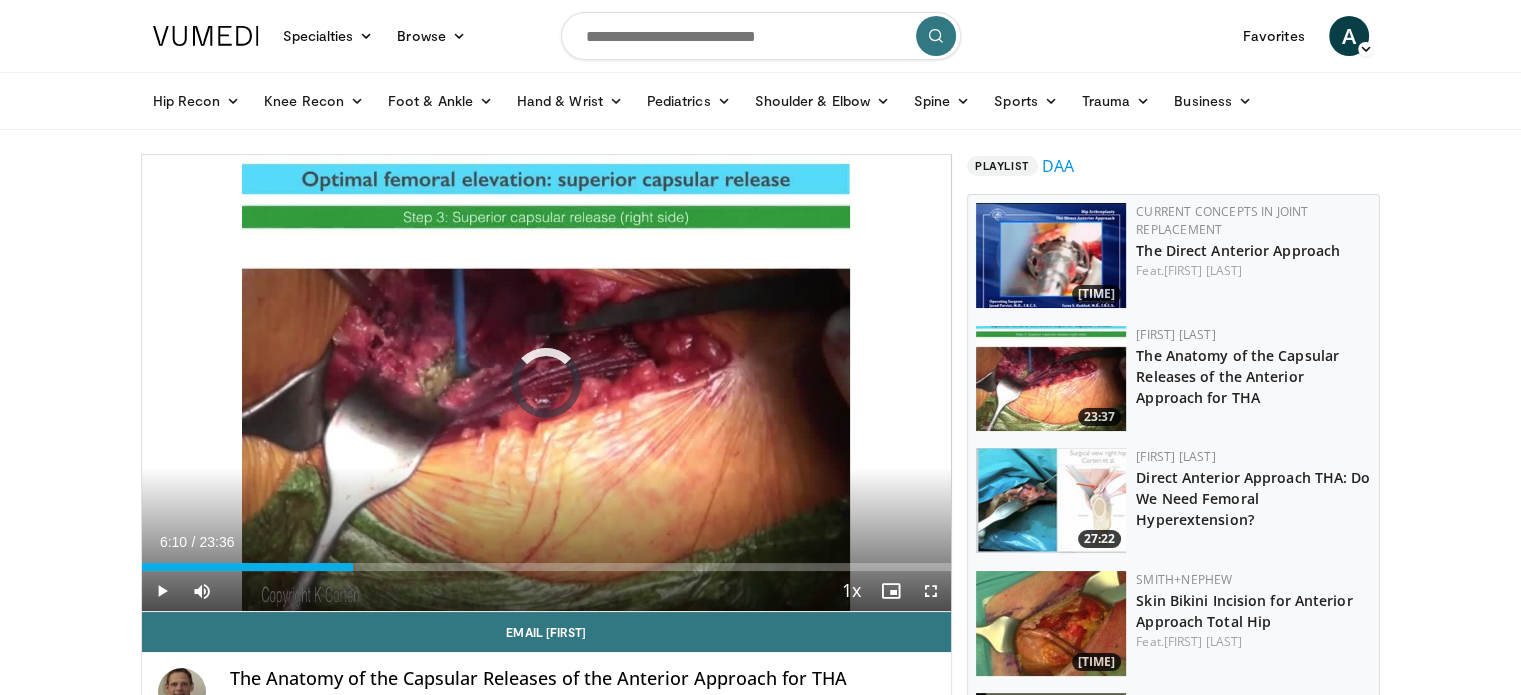 click on "Loaded :  17.65% 06:10 06:10" at bounding box center (547, 567) 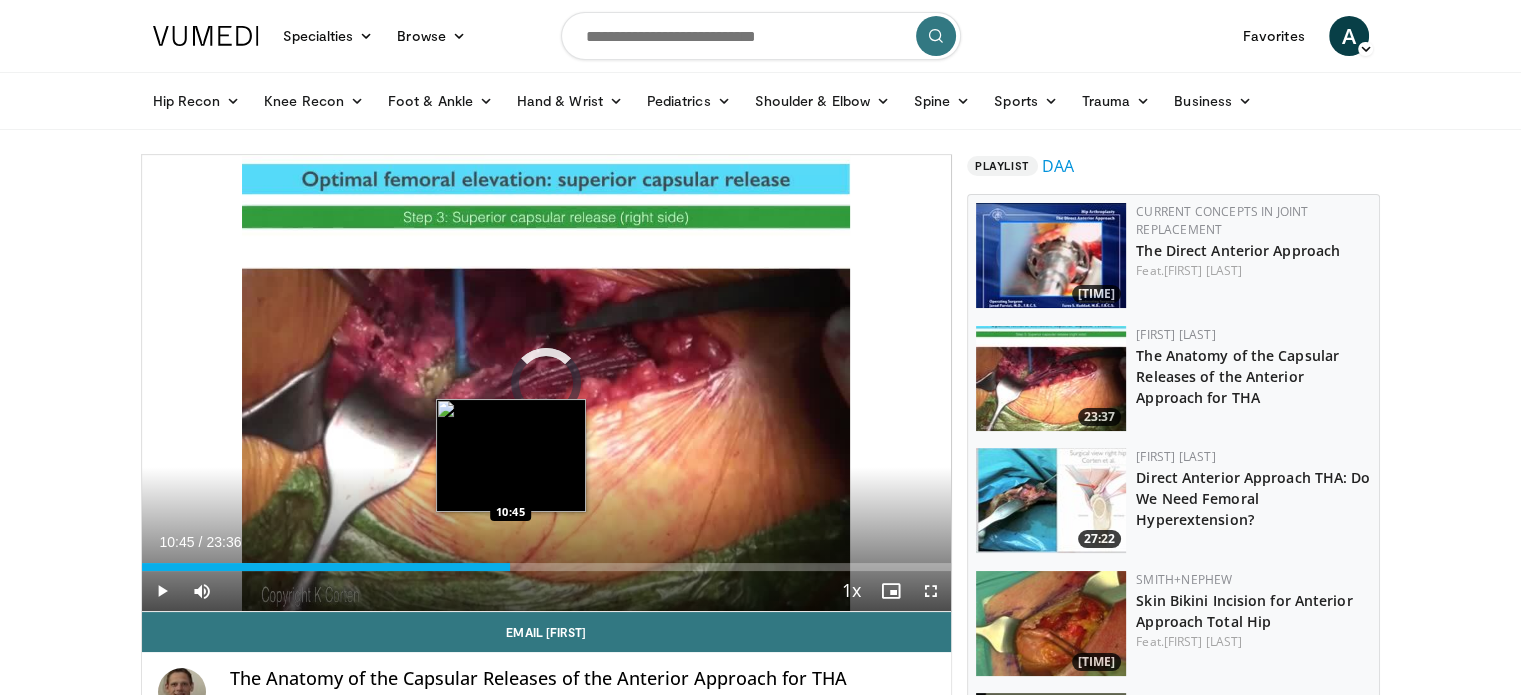 click on "Loaded :  [PERCENT]% [TIME] [TIME]" at bounding box center [547, 561] 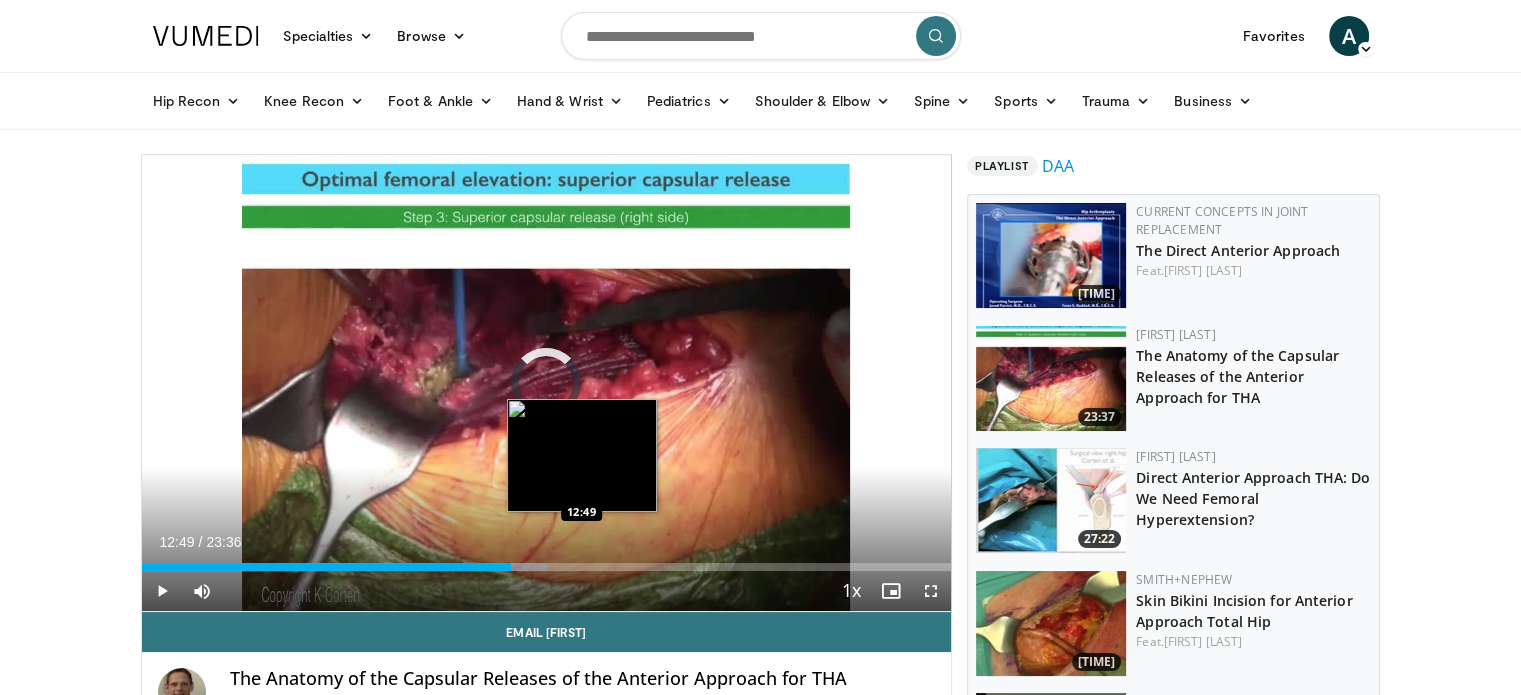 click on "Loaded :  [PERCENT]% [TIME] [TIME]" at bounding box center [547, 561] 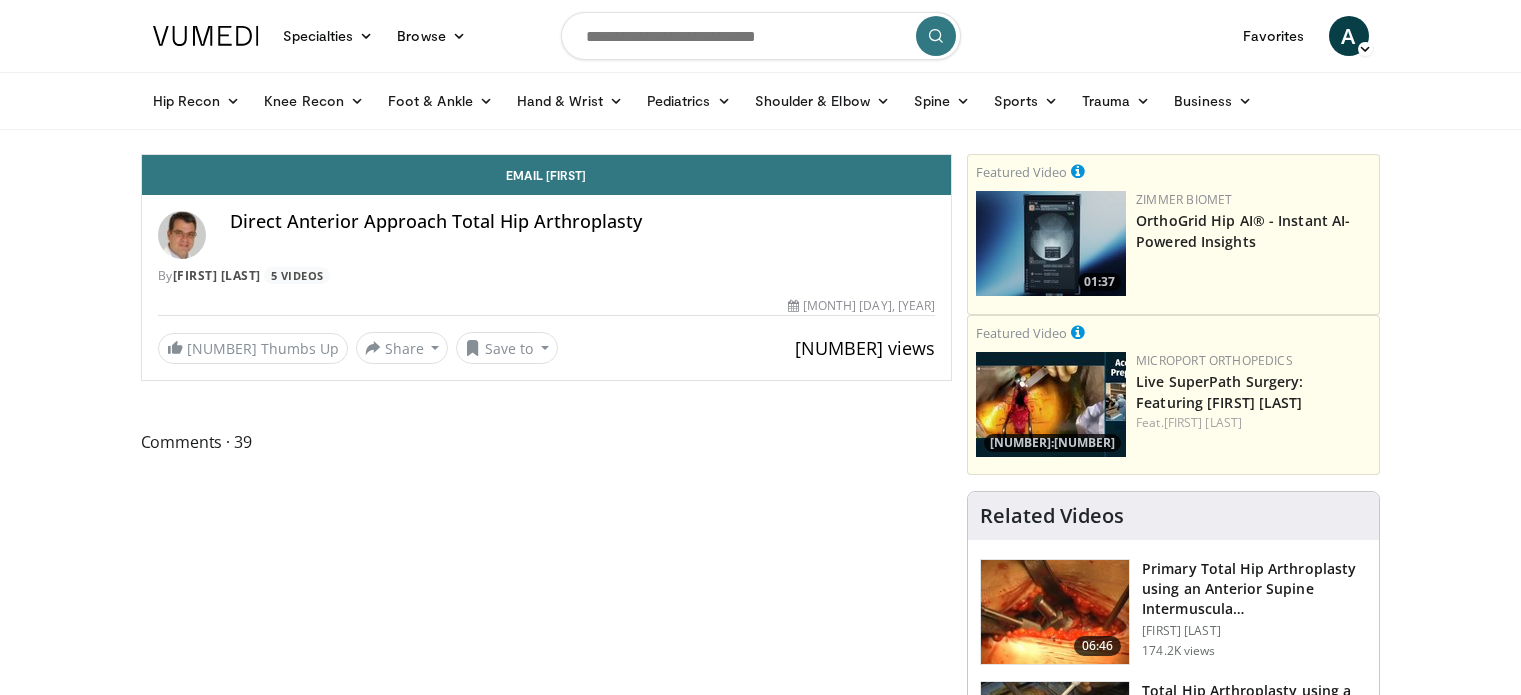 scroll, scrollTop: 0, scrollLeft: 0, axis: both 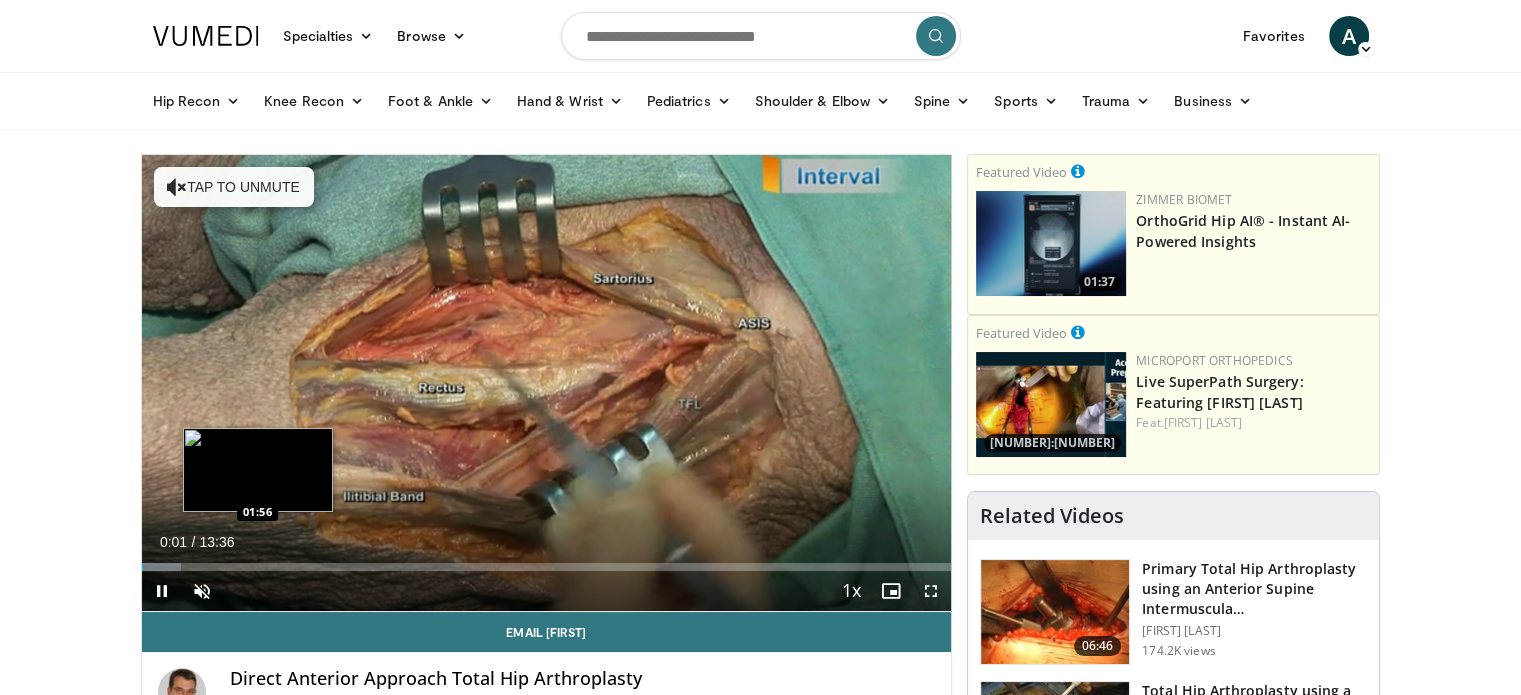 click on "Loaded :  4.89% [NUMBER]:[NUMBER] [NUMBER]:[NUMBER]" at bounding box center [547, 561] 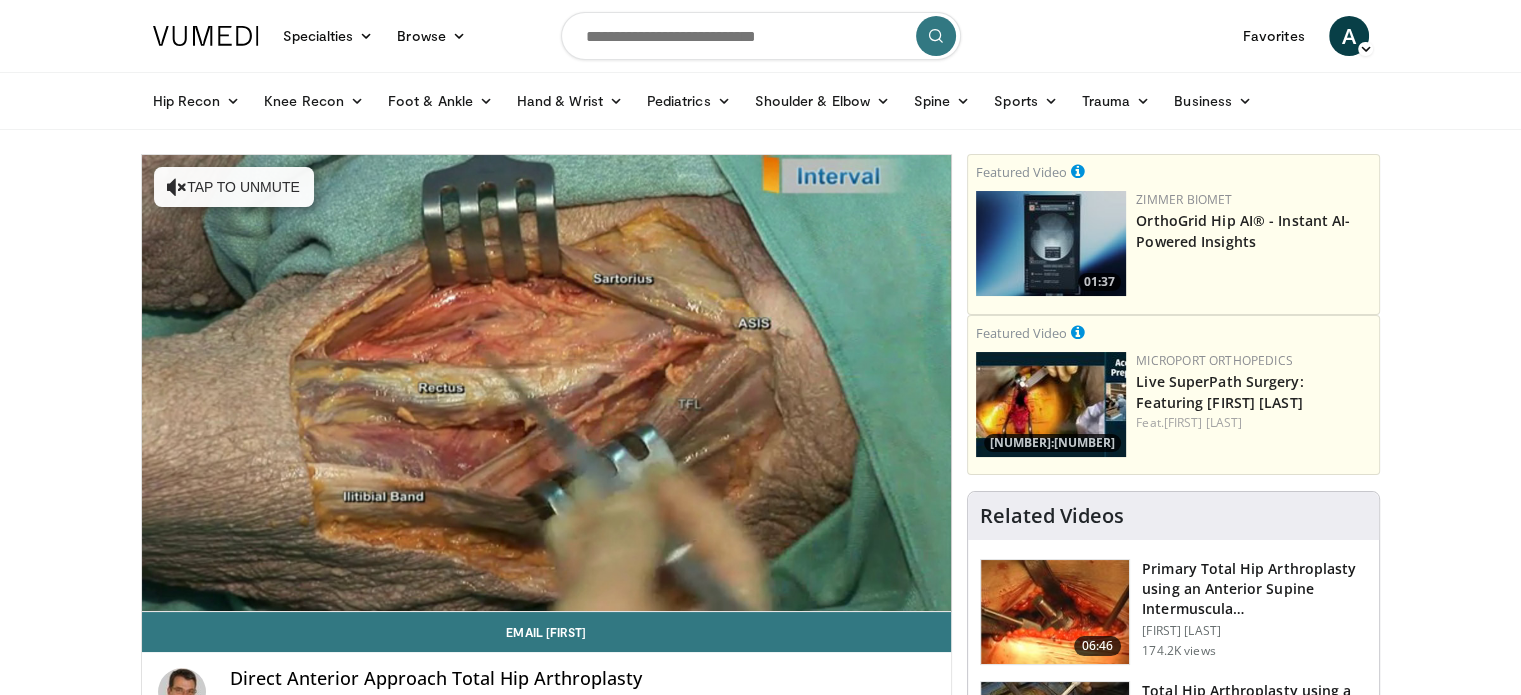 click on "Specialties
Adult & Family Medicine
Allergy, Asthma, Immunology
Anesthesiology
Cardiology
Dental
Dermatology
Endocrinology
Gastroenterology & Hepatology
General Surgery
Hematology & Oncology
Infectious Disease
Nephrology
Neurology
Neurosurgery
Obstetrics & Gynecology
Ophthalmology
Oral Maxillofacial
Orthopaedics
Otolaryngology
Pediatrics
Plastic Surgery
Podiatry
Psychiatry
Pulmonology
Radiation Oncology
Radiology
Rheumatology
Urology" at bounding box center [760, 2783] 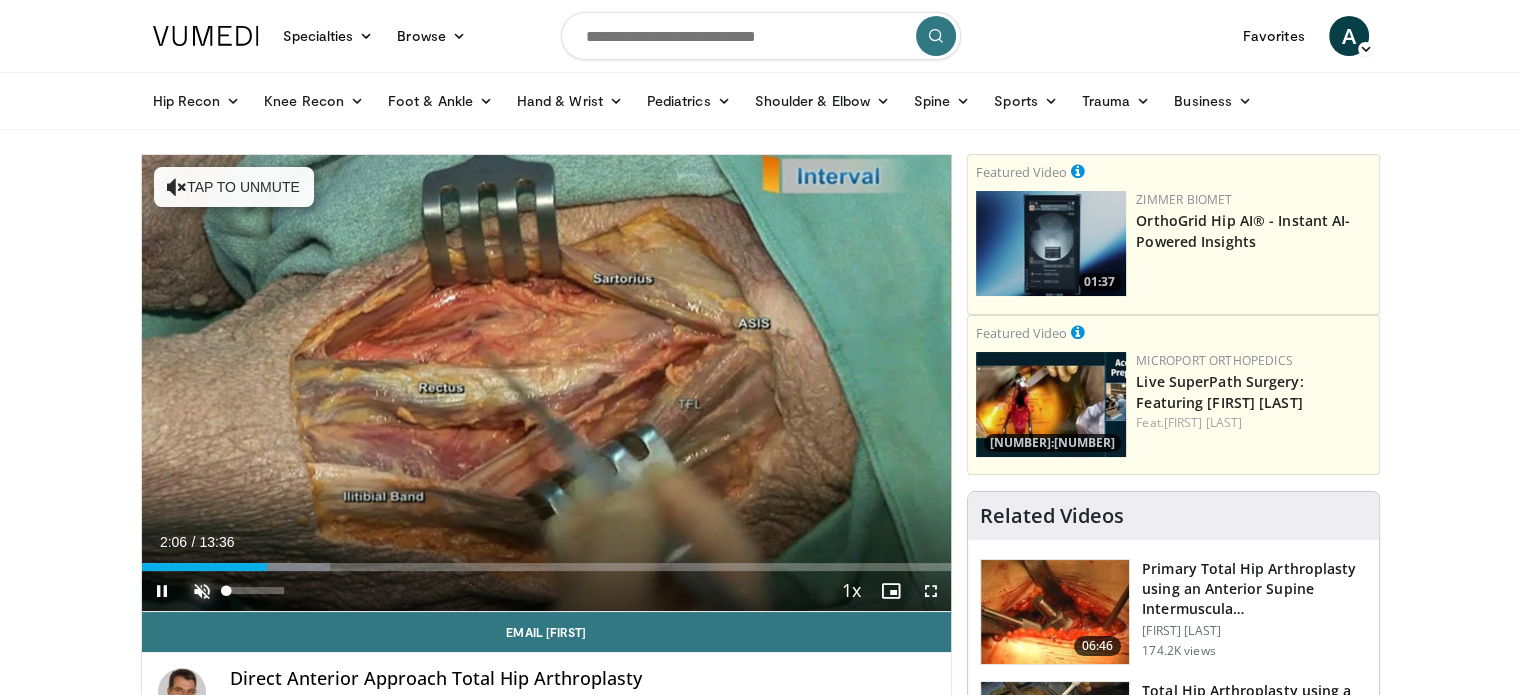 click at bounding box center (202, 591) 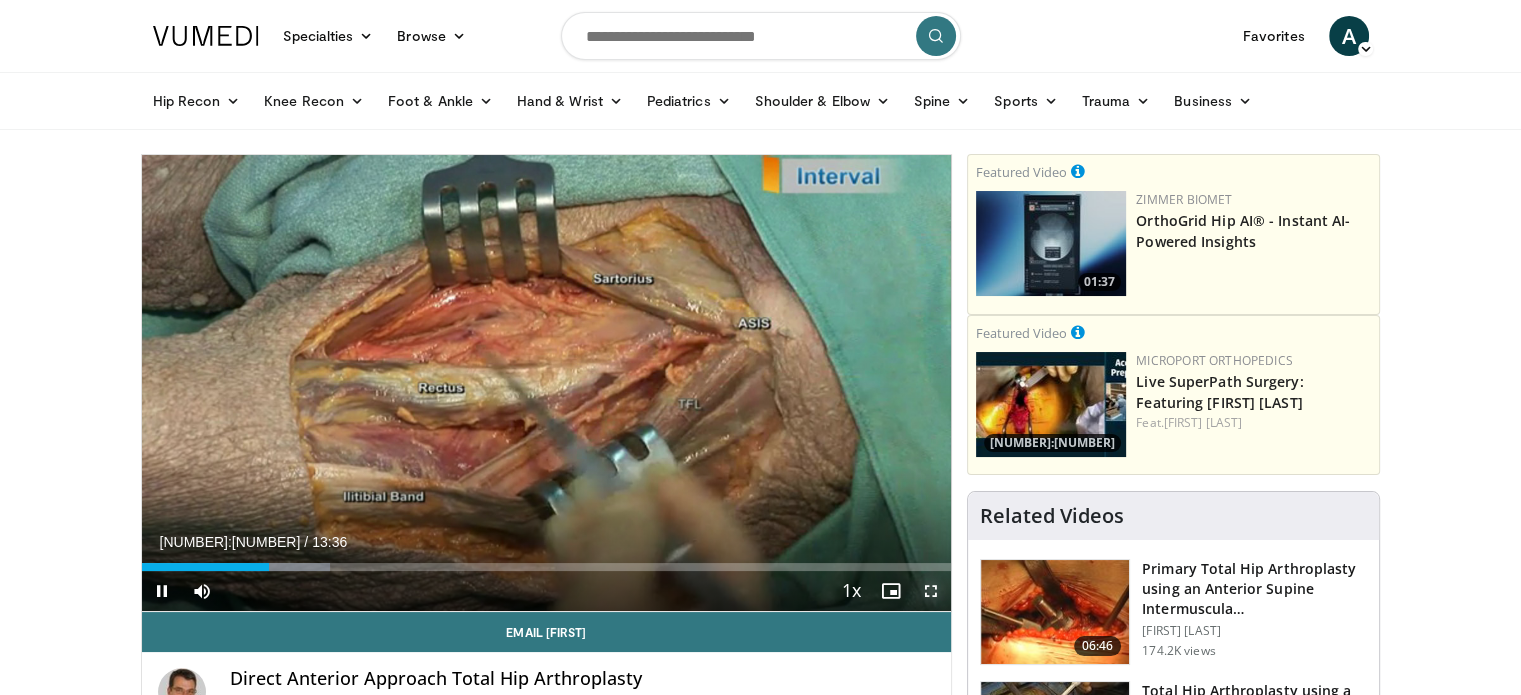 click at bounding box center (931, 591) 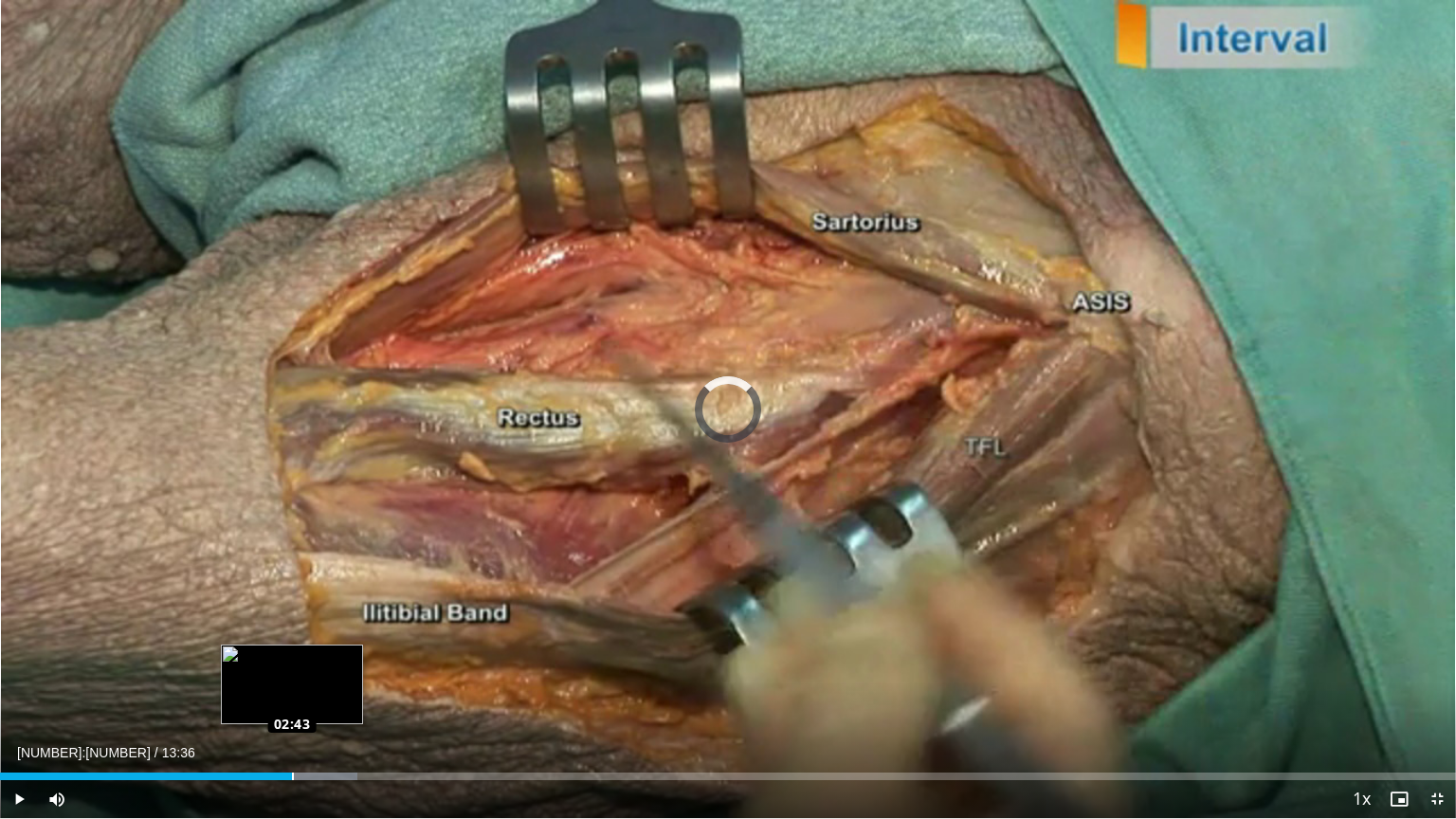 click on "Loaded :  24.53% 02:43 02:43" at bounding box center (728, 776) 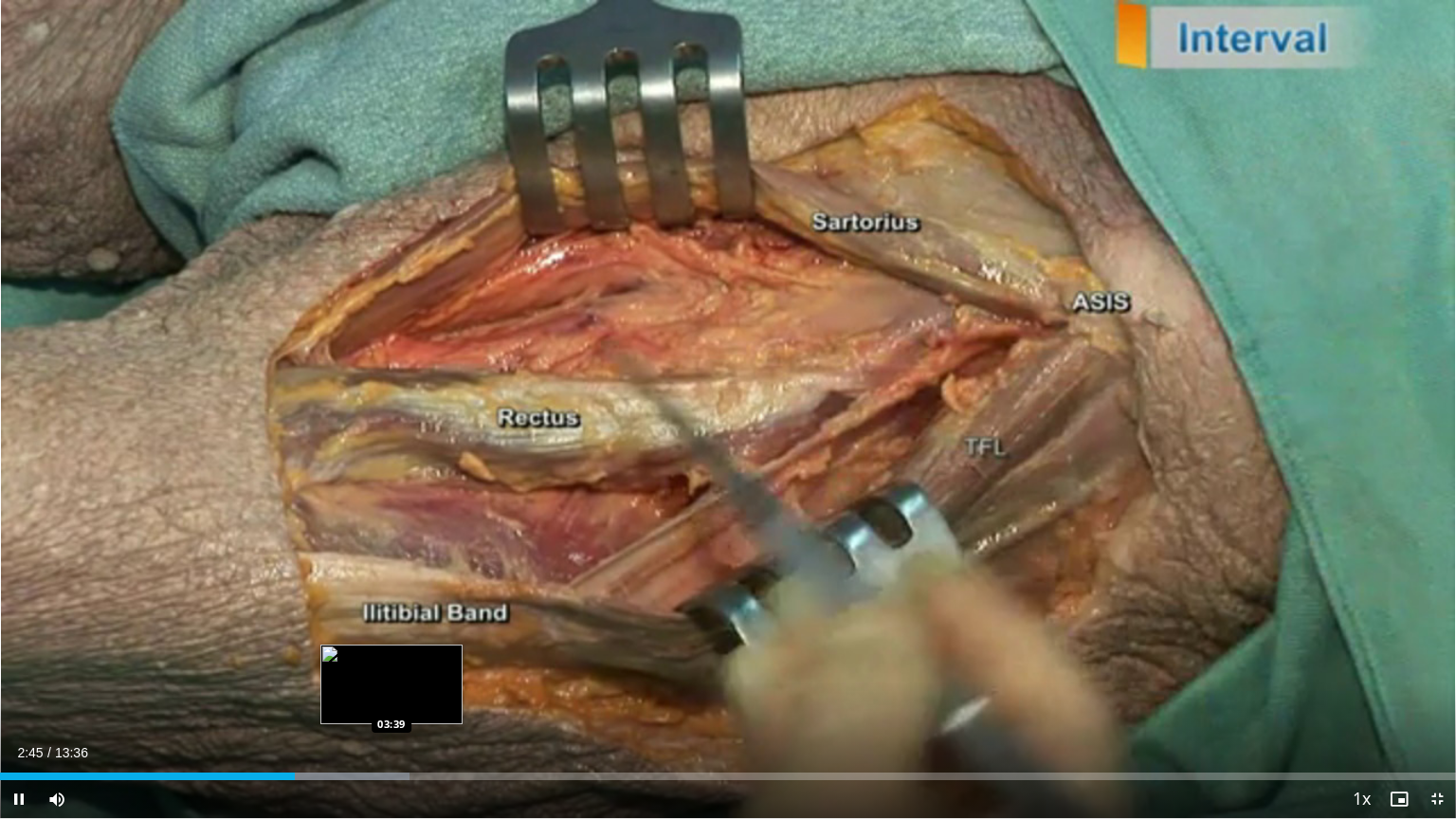 click at bounding box center (325, 776) 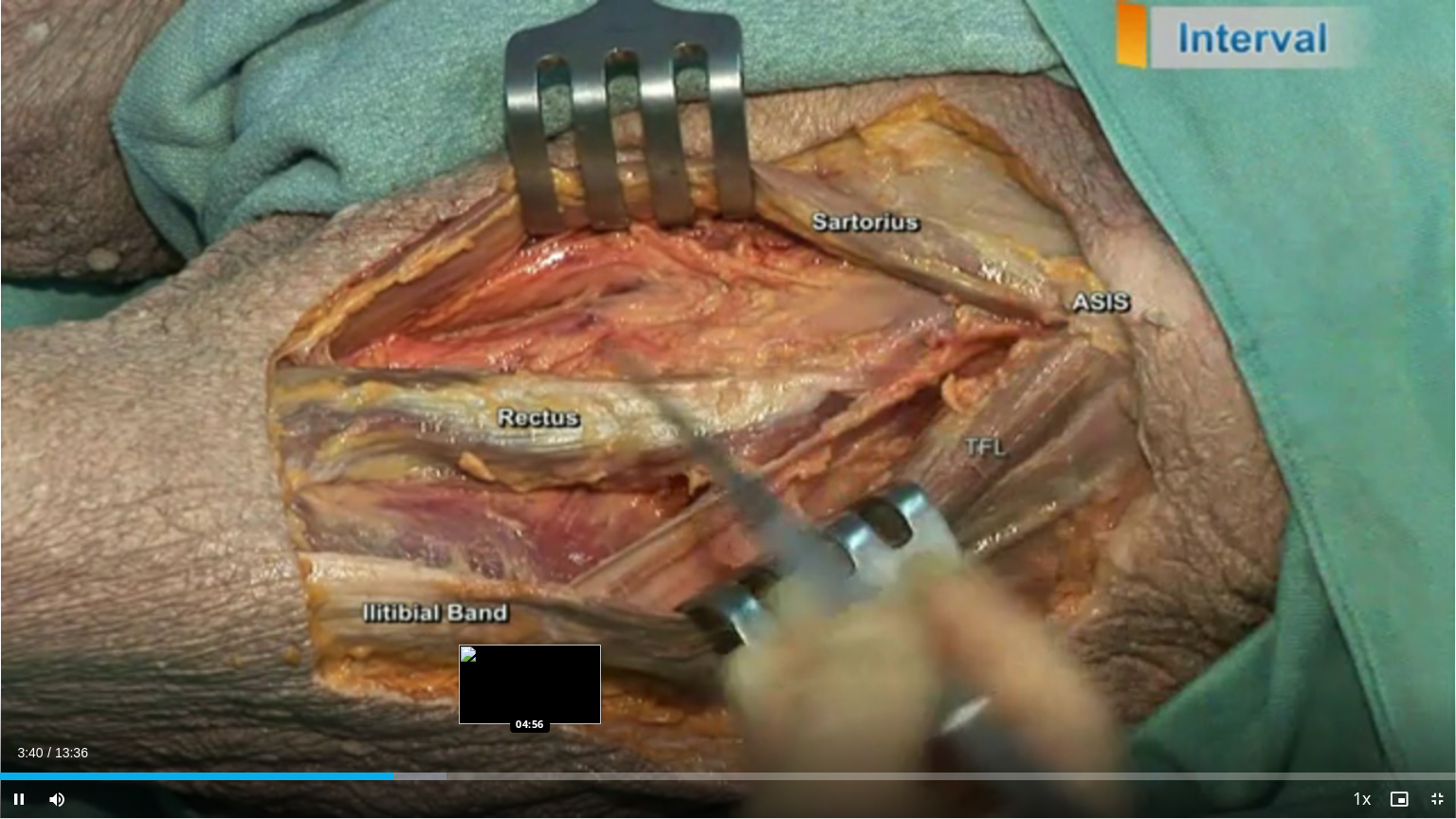 click on "Loaded :  30.67% 03:40 04:56" at bounding box center (728, 771) 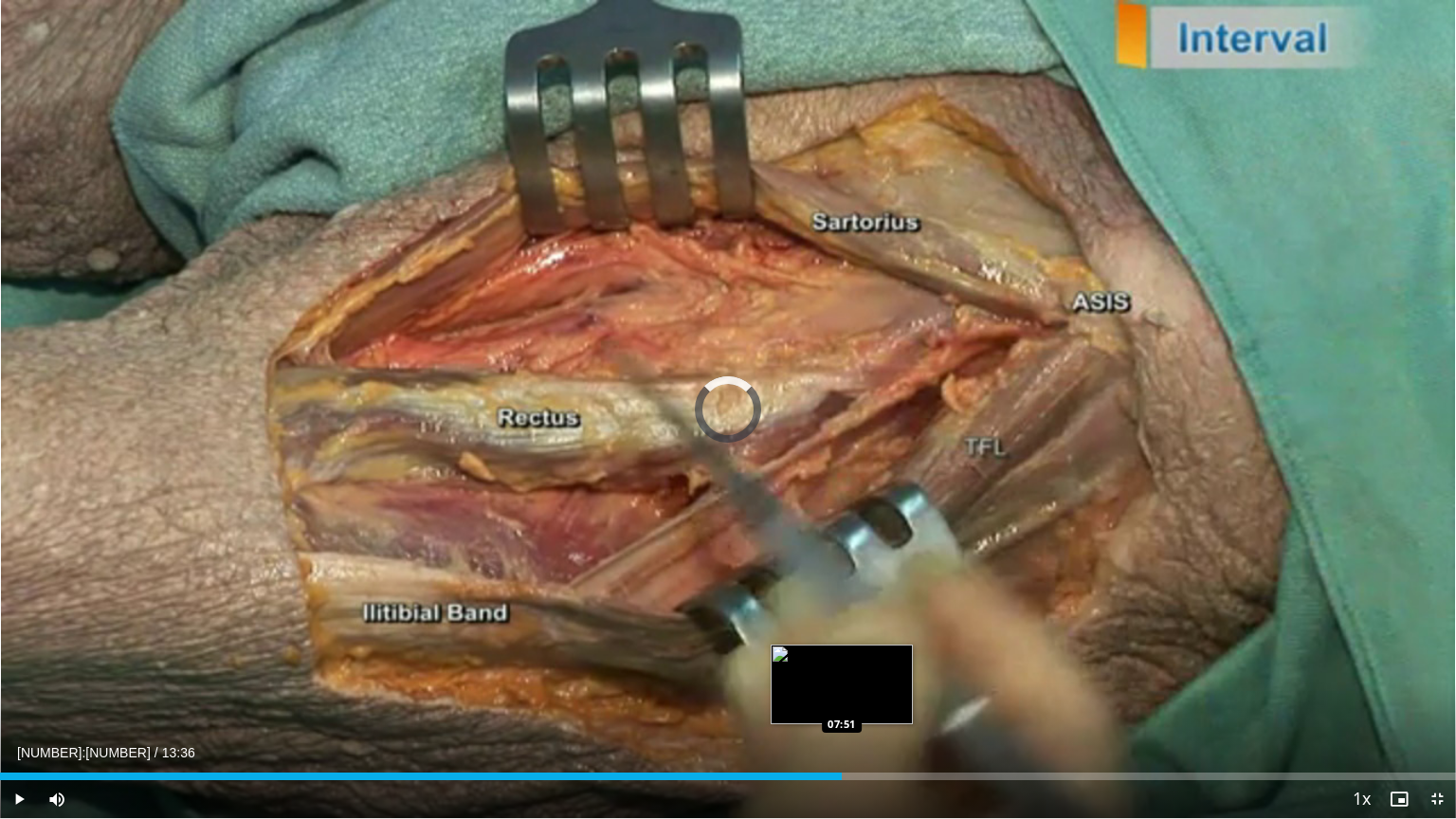 click on "Loaded :  44.16% 07:51 07:51" at bounding box center (728, 771) 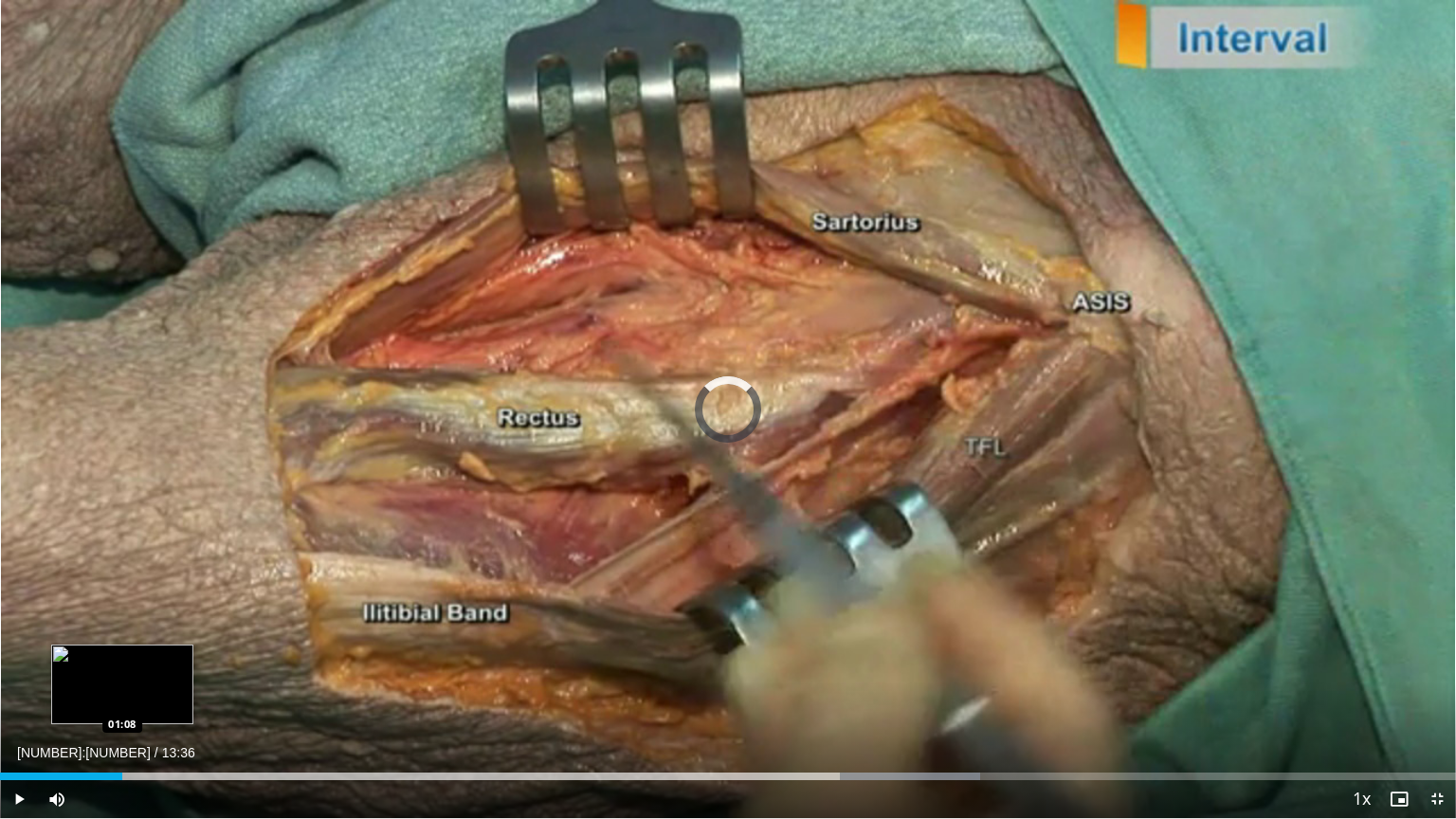 click on "Loaded :  67.29% 08:02 01:08" at bounding box center [728, 771] 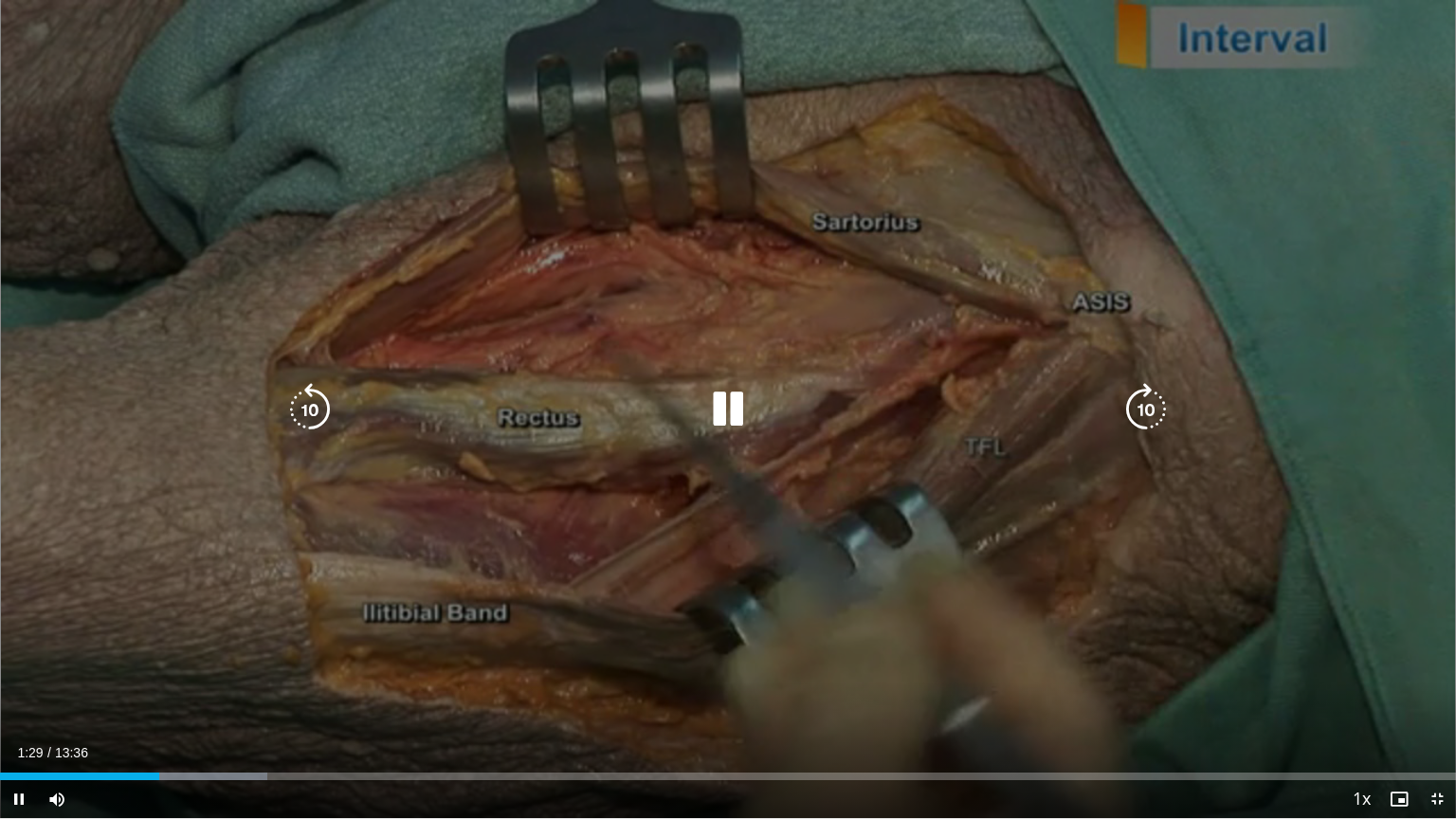 click at bounding box center (728, 410) 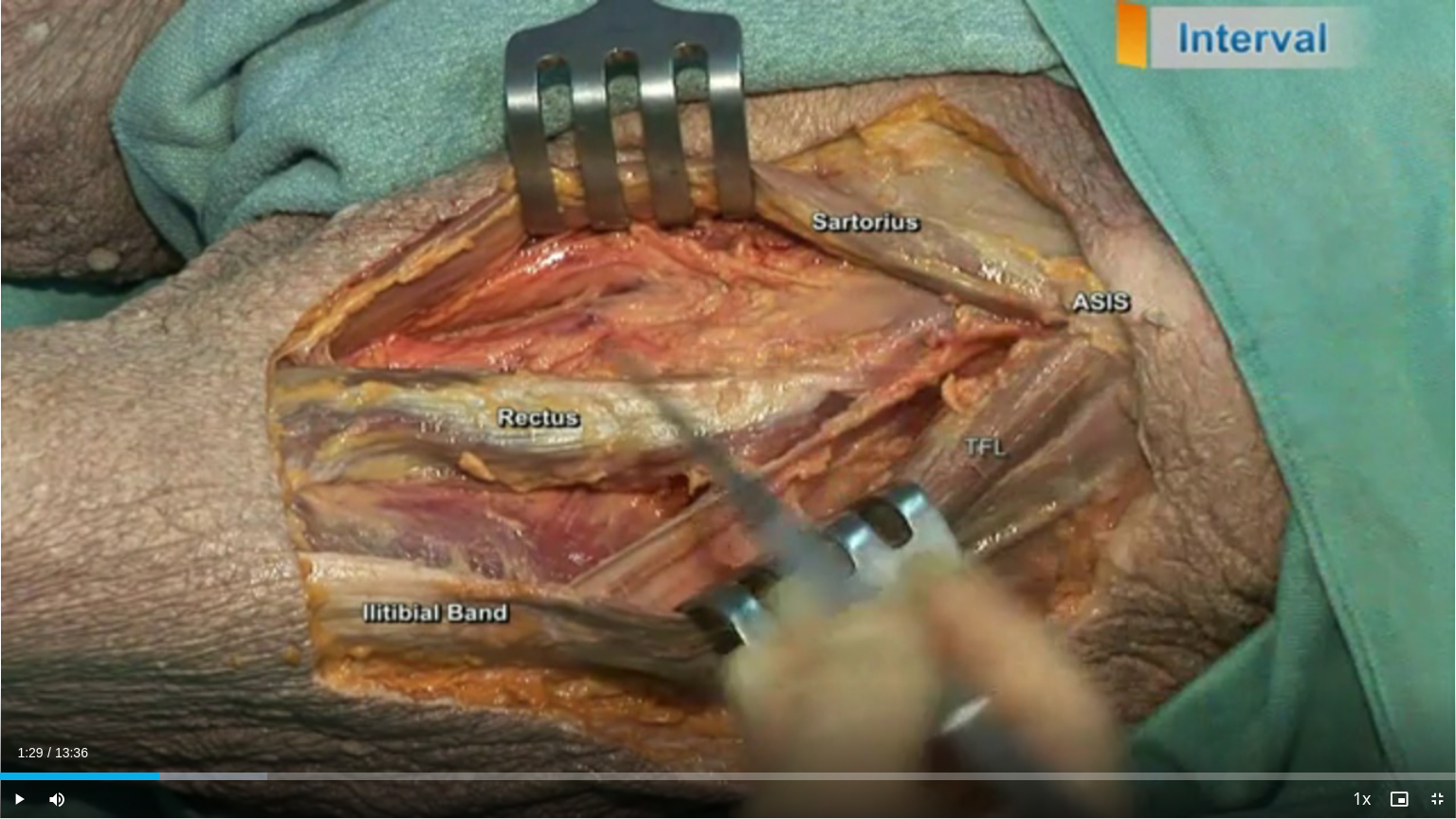 click on "10 seconds
Tap to unmute" at bounding box center (728, 409) 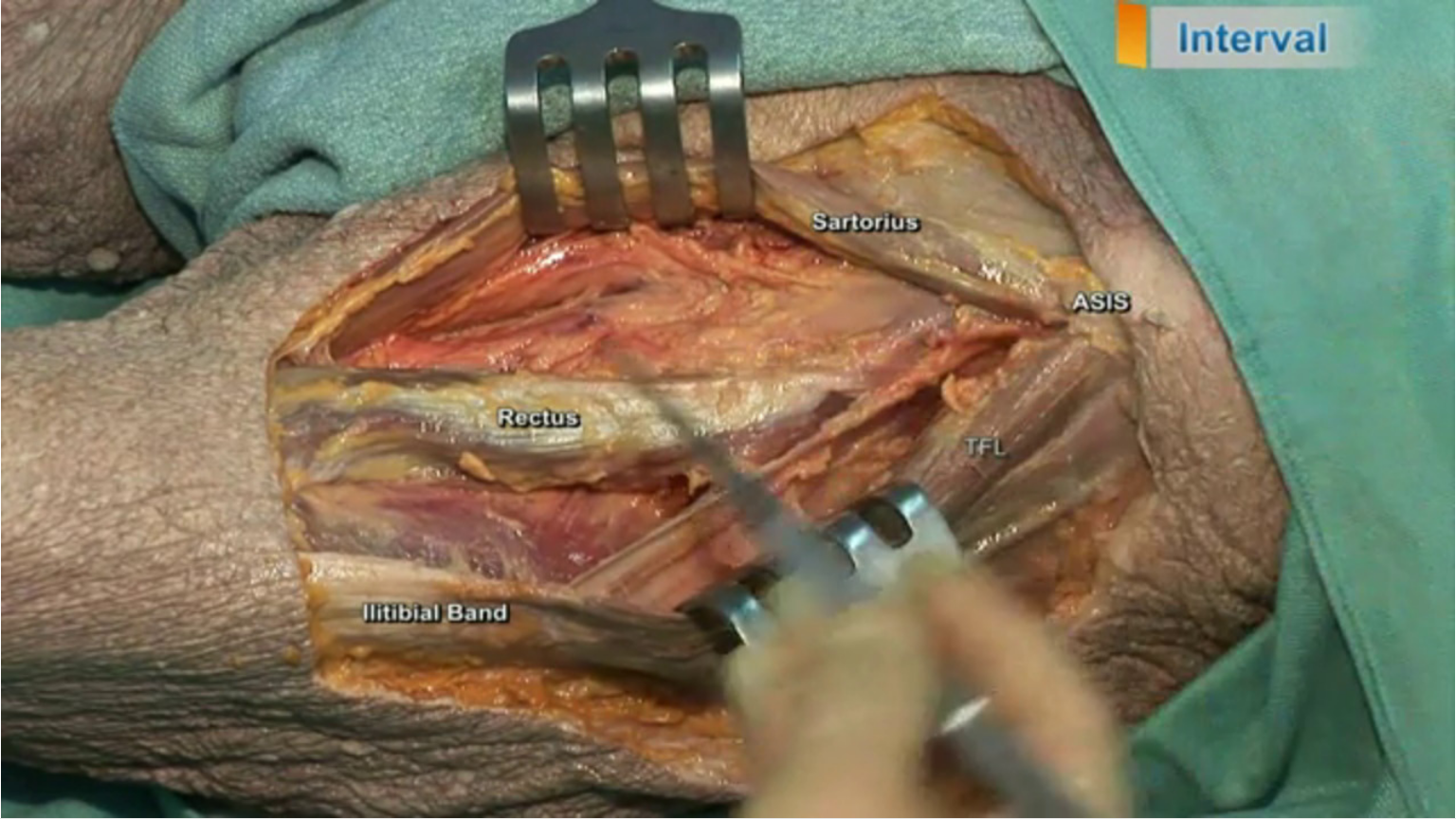 click on "10 seconds
Tap to unmute" at bounding box center (728, 409) 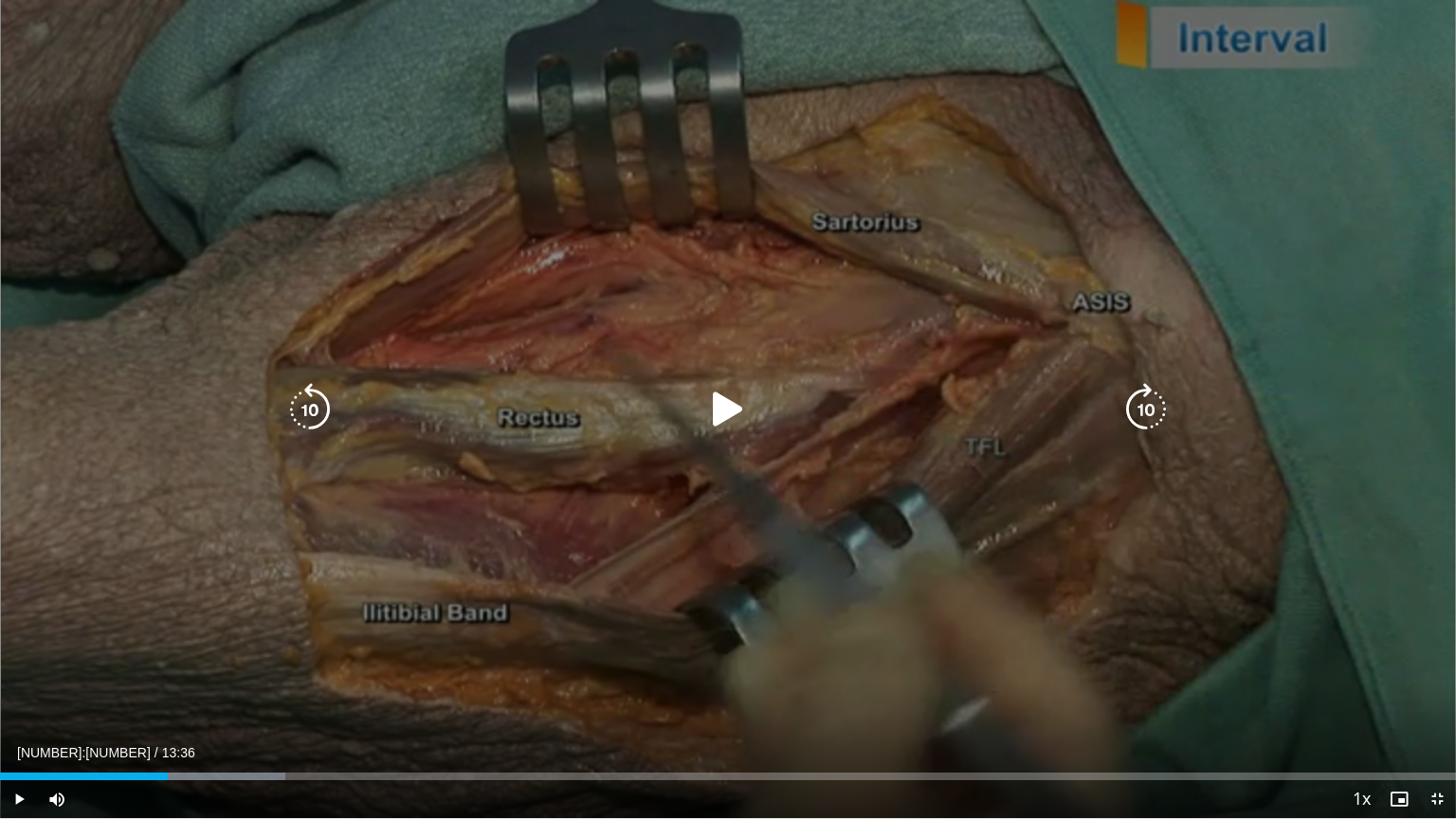 click at bounding box center [728, 410] 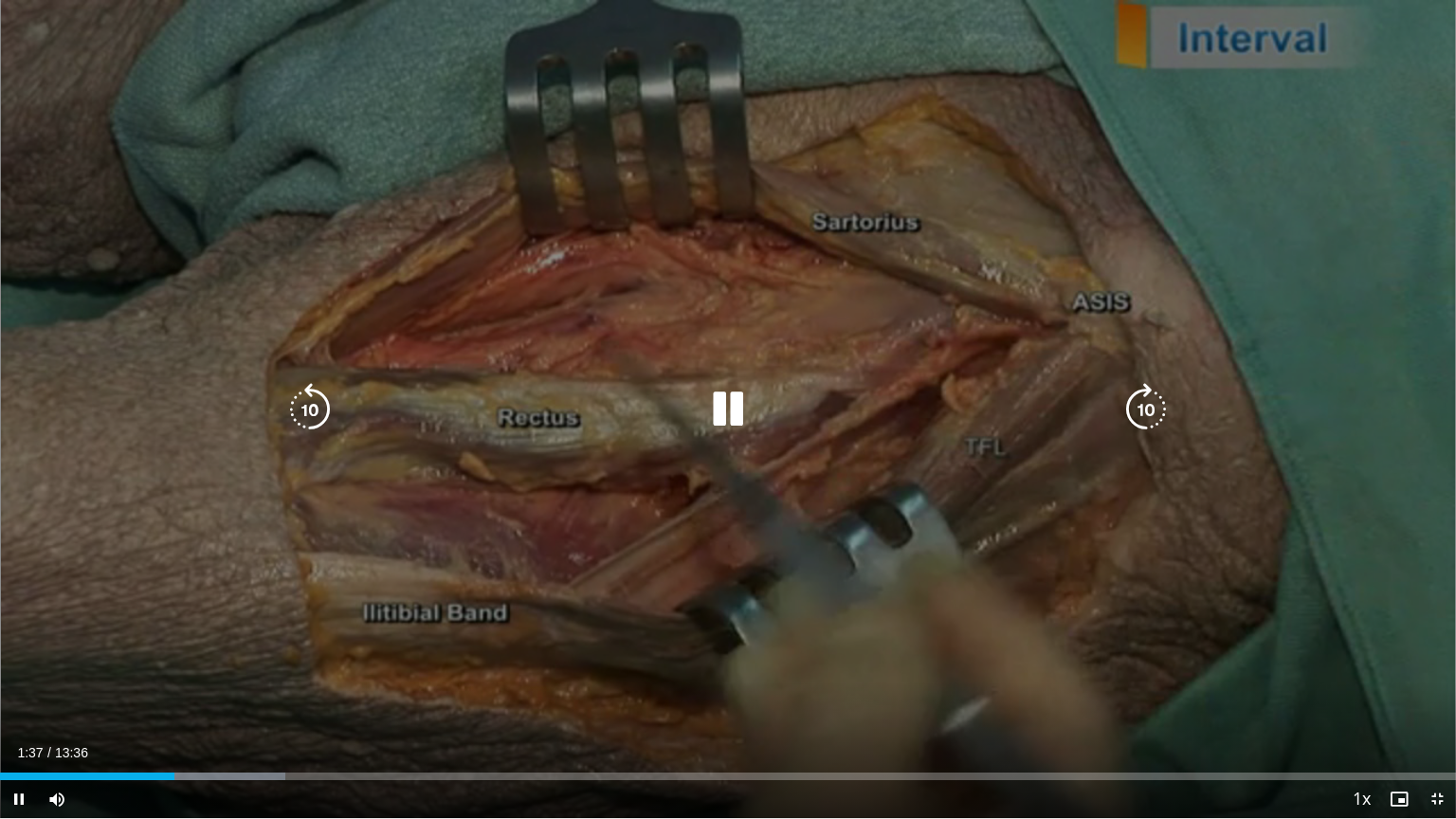 click at bounding box center (728, 410) 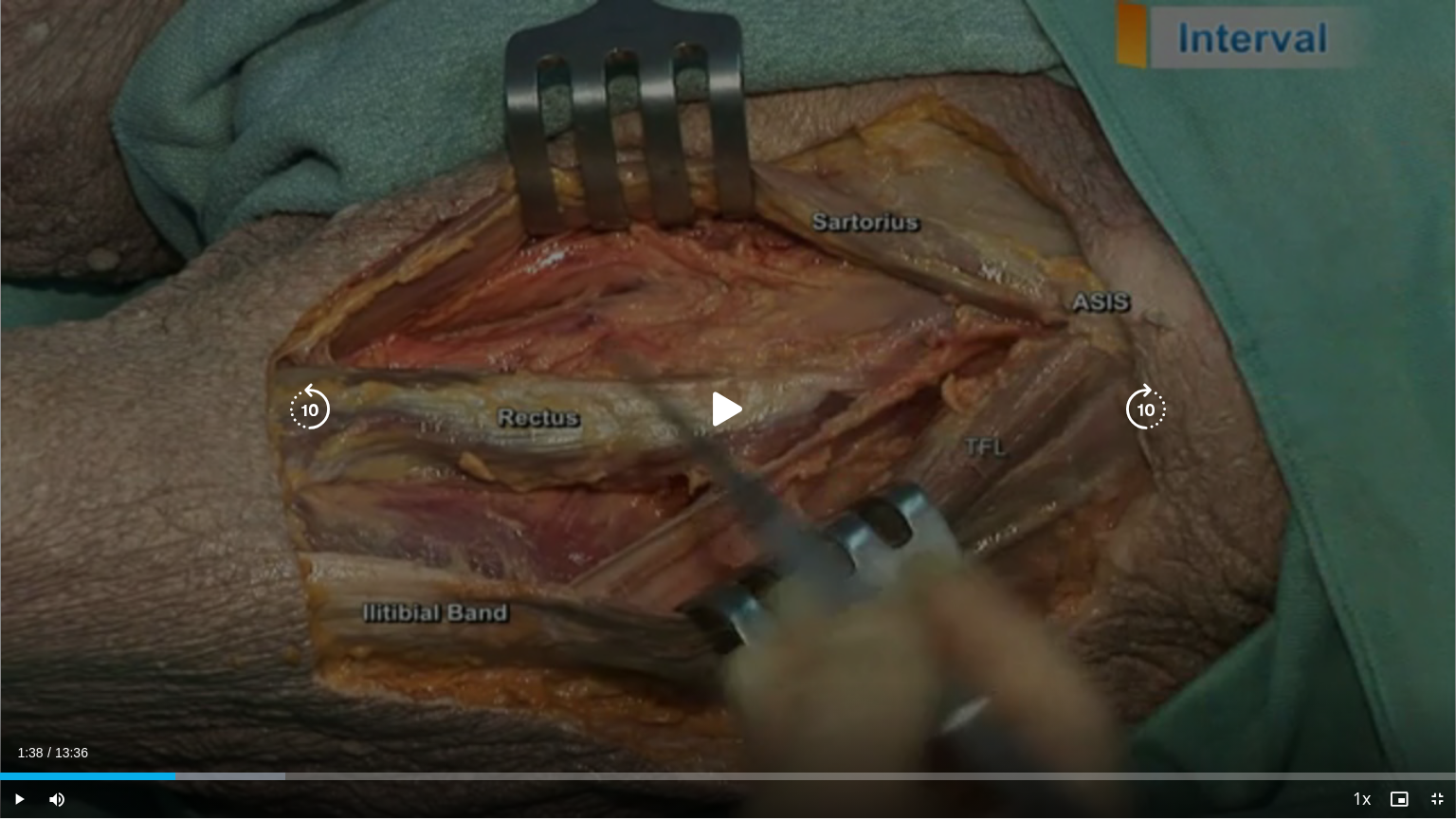 click at bounding box center [728, 410] 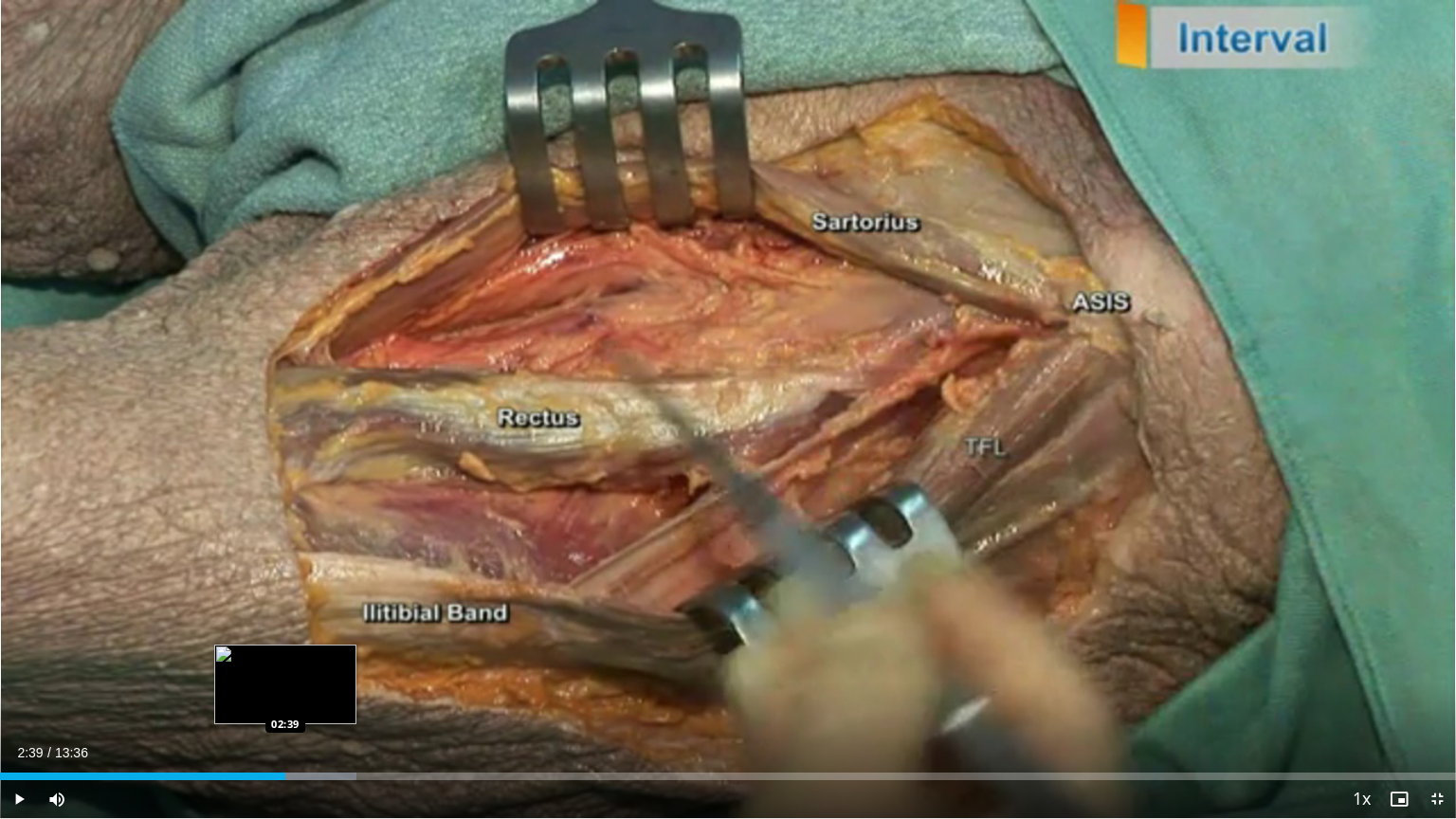 click on "Loaded :  24.46% 02:18 02:39" at bounding box center (728, 776) 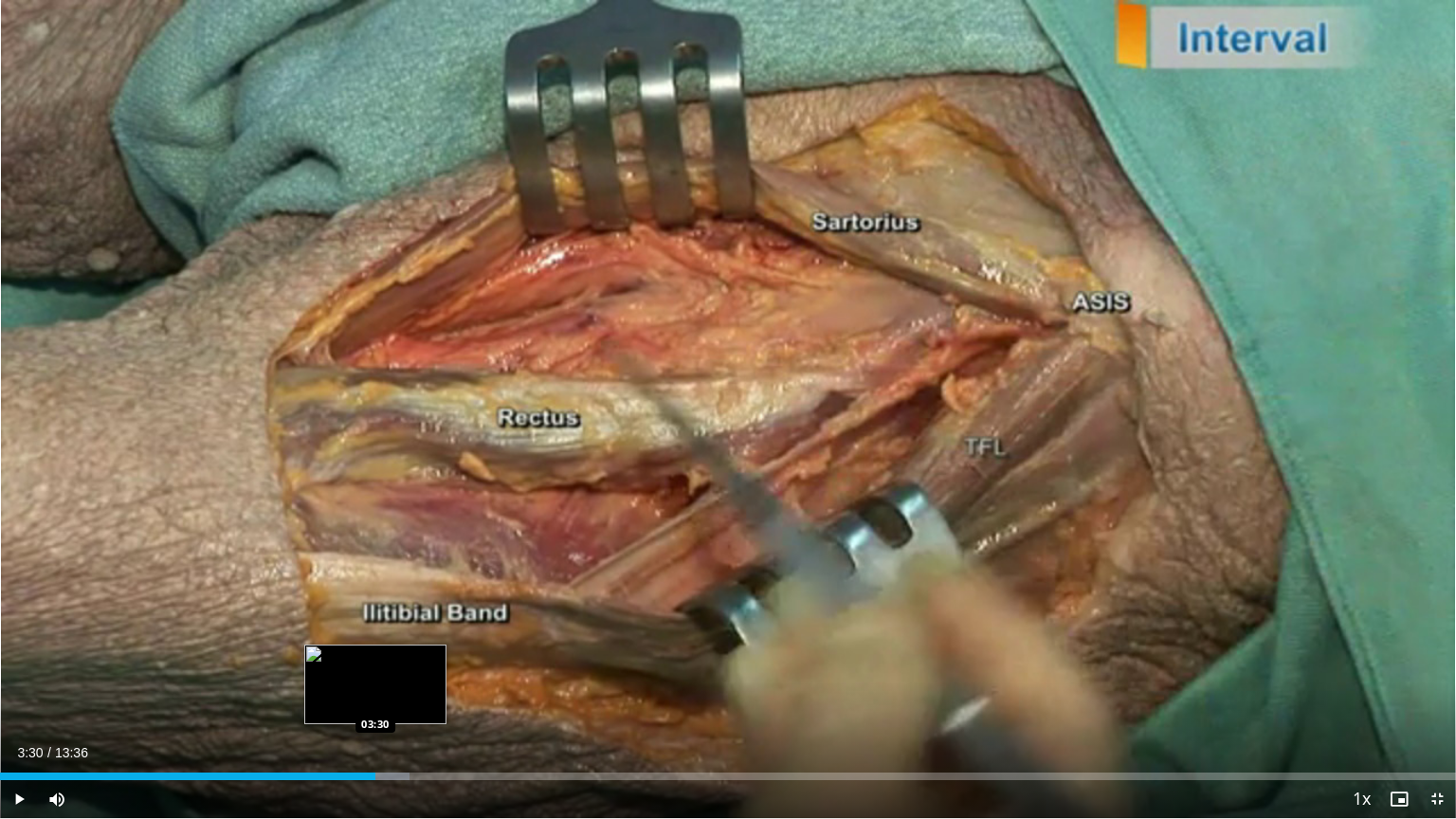 click on "Loaded :  28.13% 03:30 03:30" at bounding box center [728, 771] 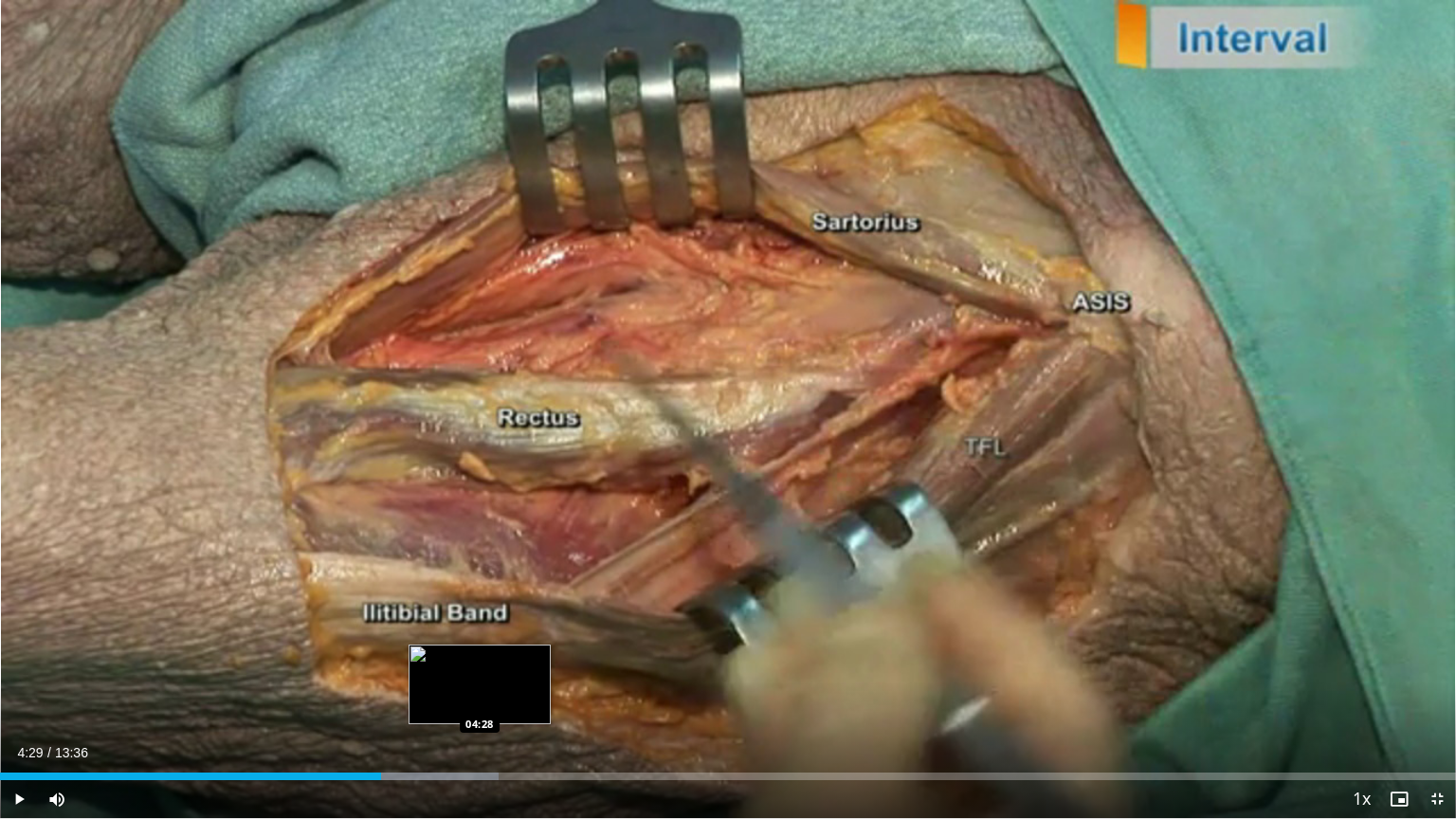 click on "Loaded :  34.25% 04:29 04:28" at bounding box center (728, 771) 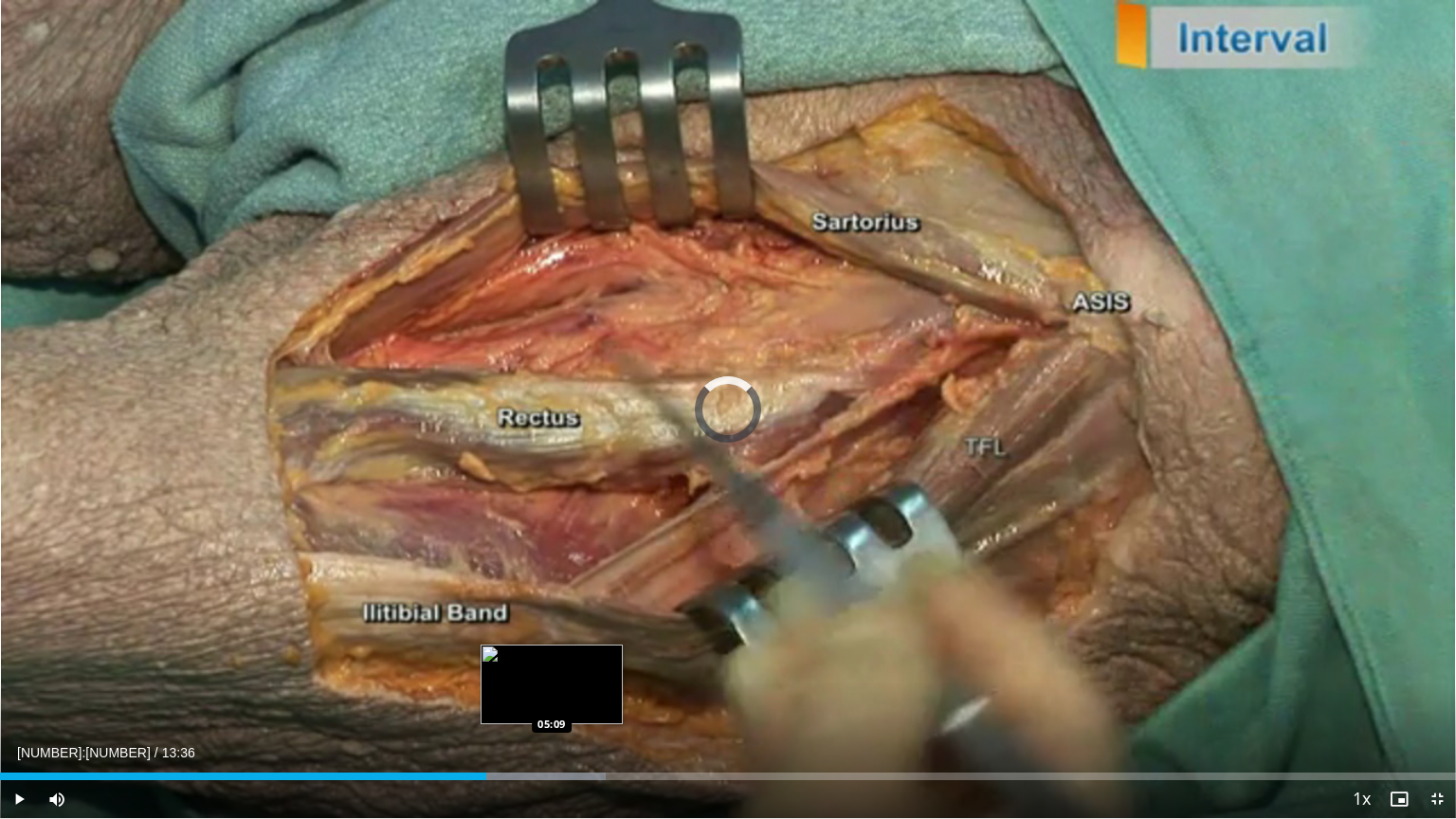 click at bounding box center [519, 776] 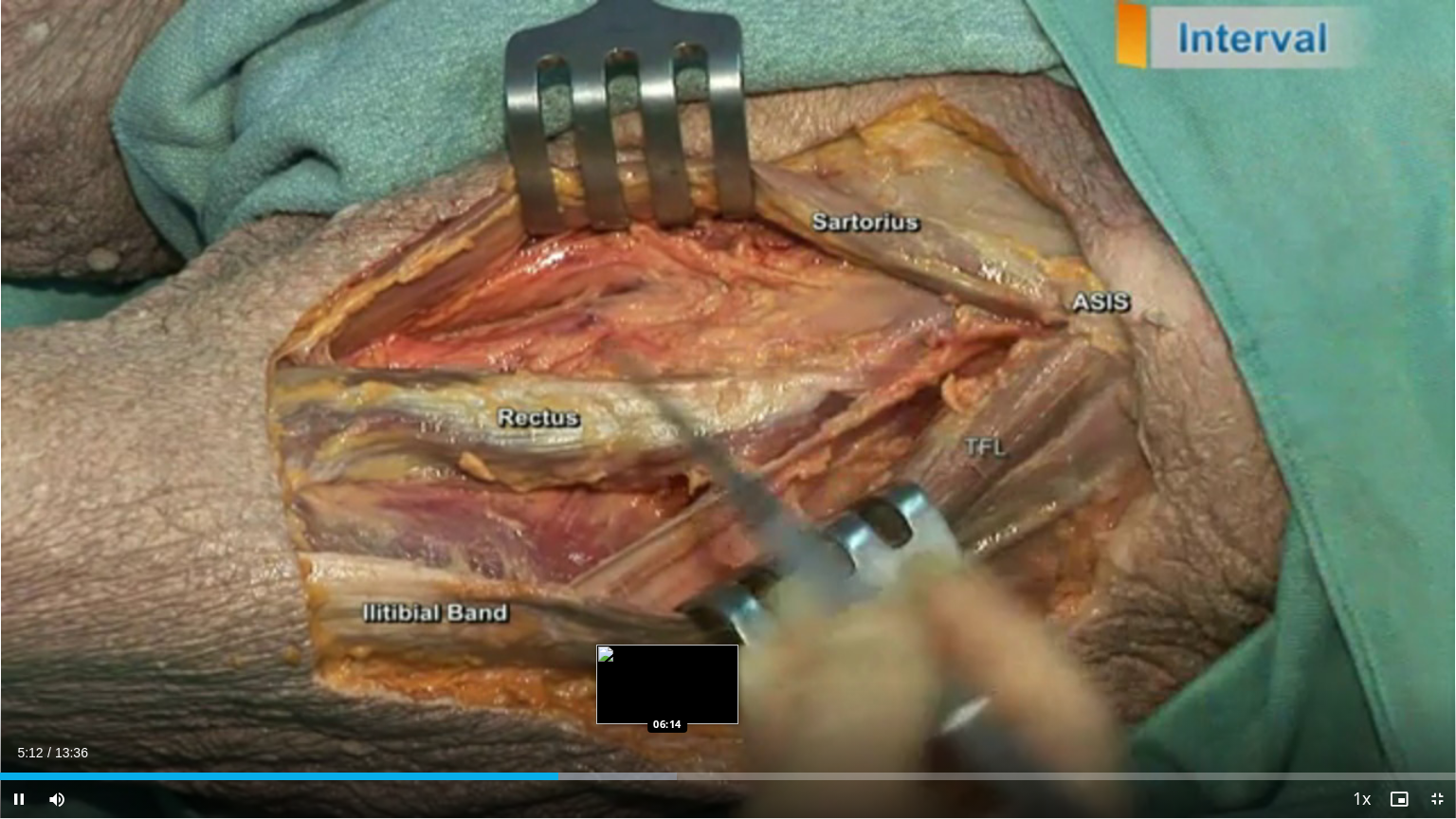 click on "Loaded :  46.49% 05:12 06:14" at bounding box center [728, 771] 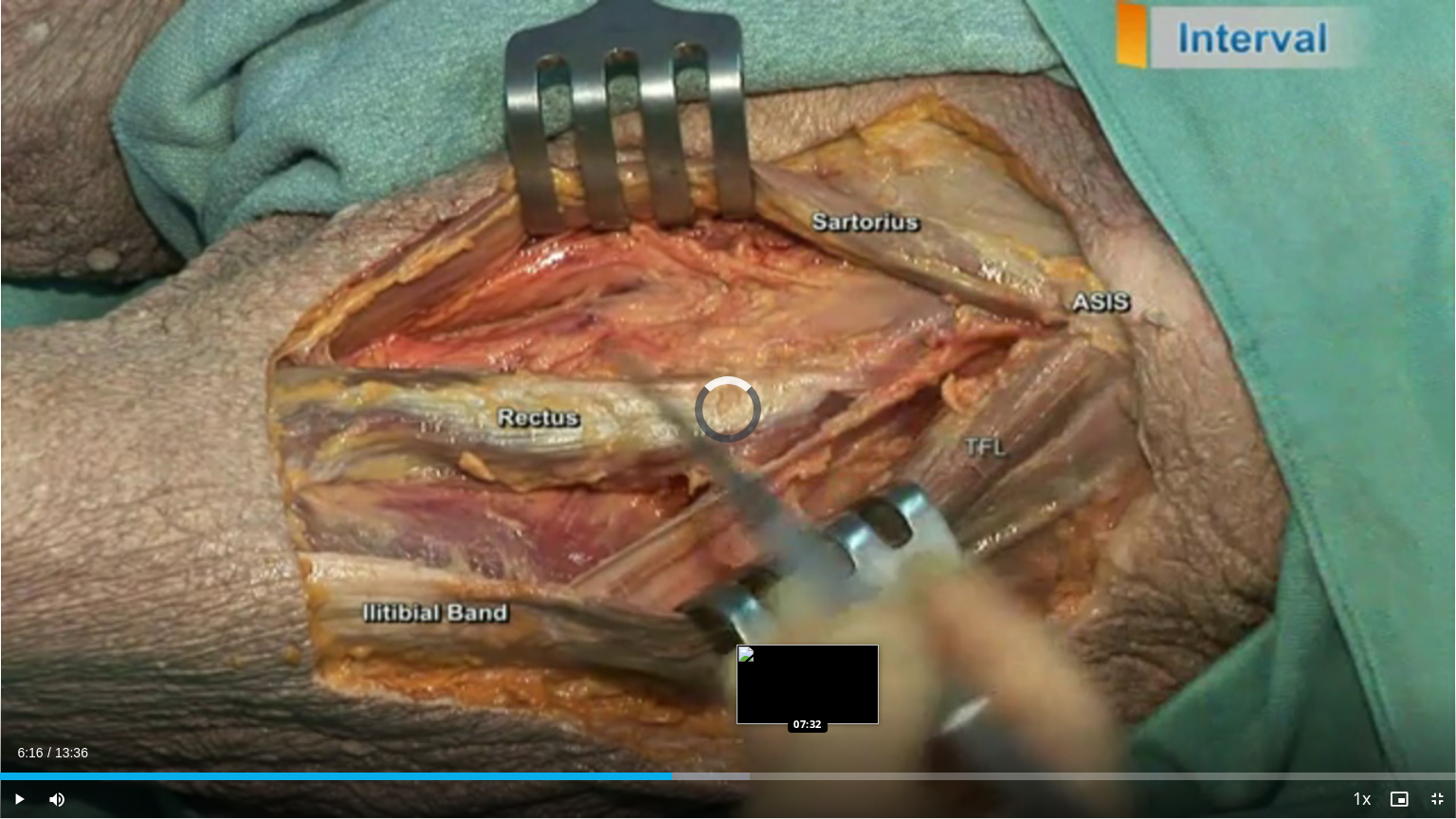 click on "Loaded :  51.52% 06:16 07:32" at bounding box center [728, 771] 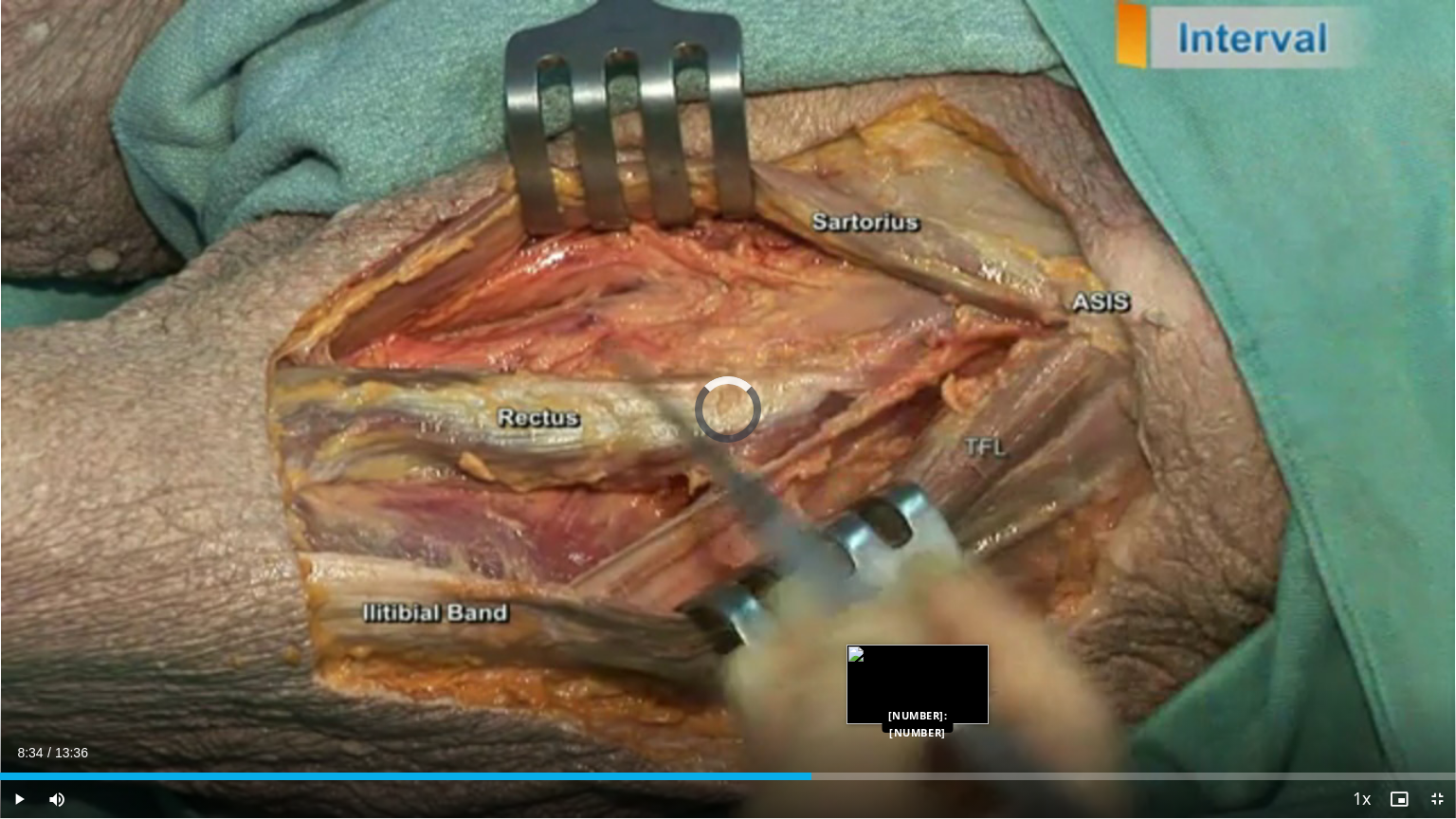click on "Loaded :  0.00% 08:34 08:34" at bounding box center (728, 776) 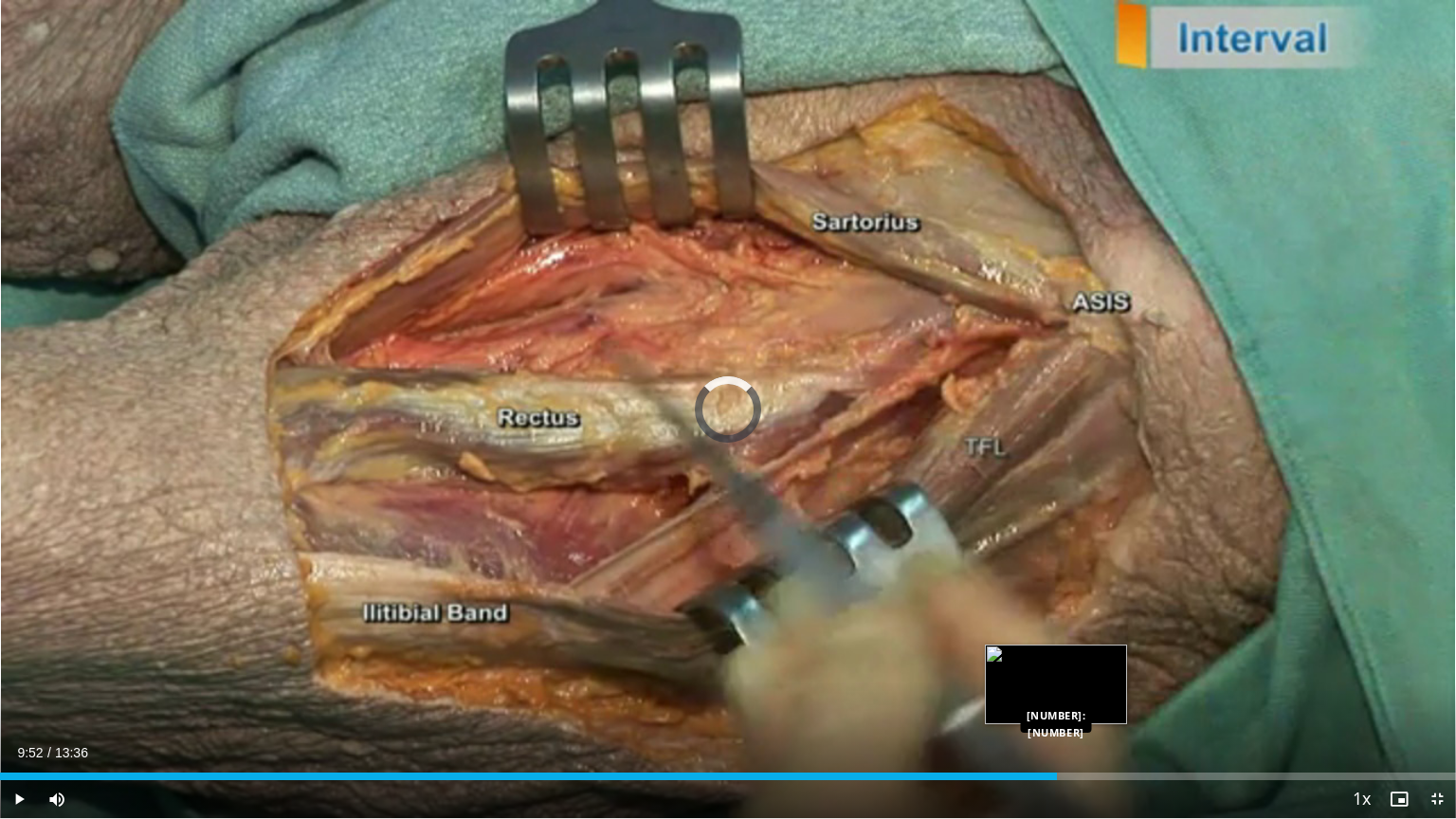 click on "Loaded :  67.47% 09:52 09:51" at bounding box center [728, 771] 